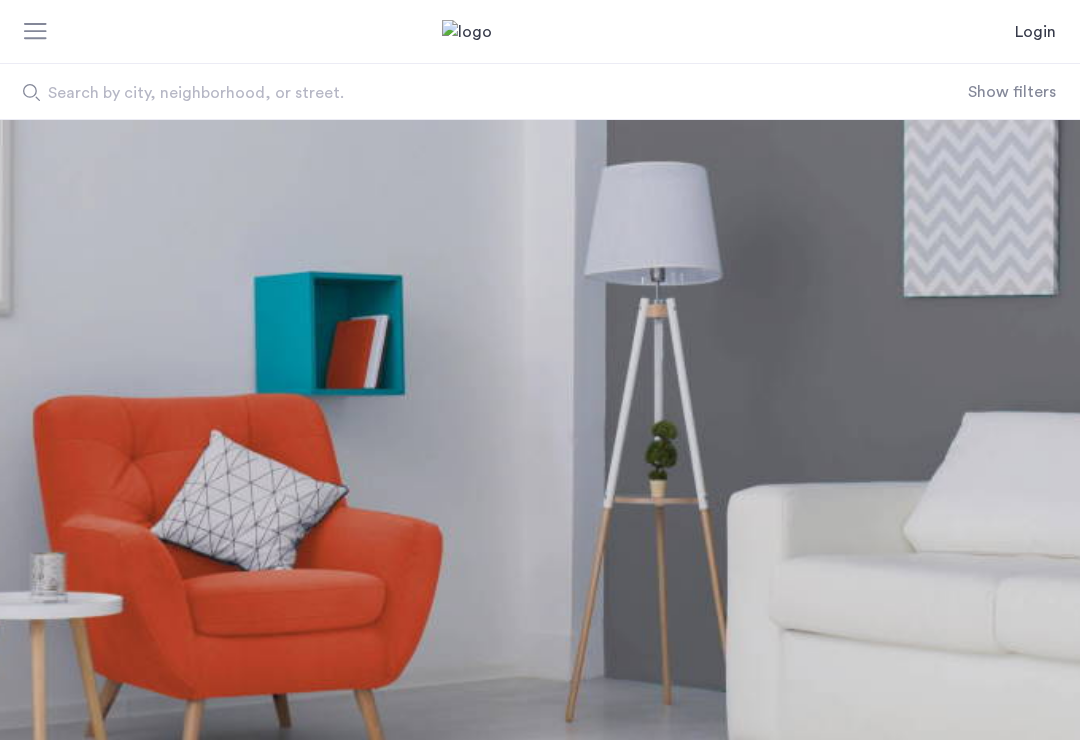 scroll, scrollTop: 0, scrollLeft: 0, axis: both 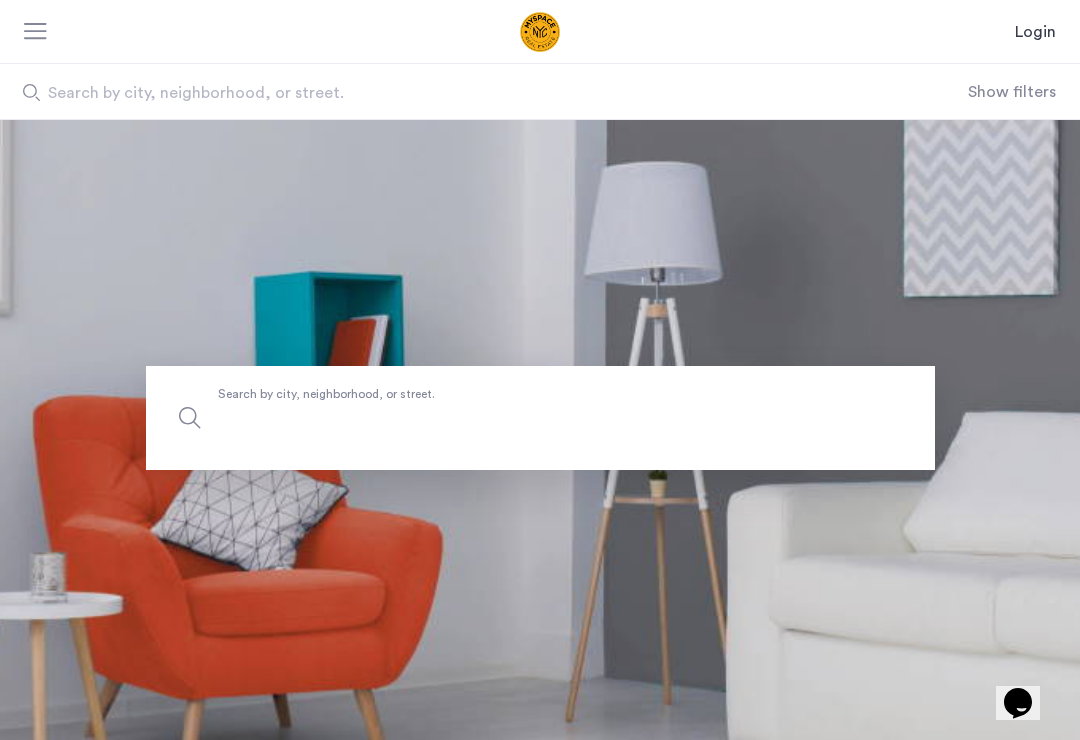 click on "Search by city, neighborhood, or street." at bounding box center (540, 418) 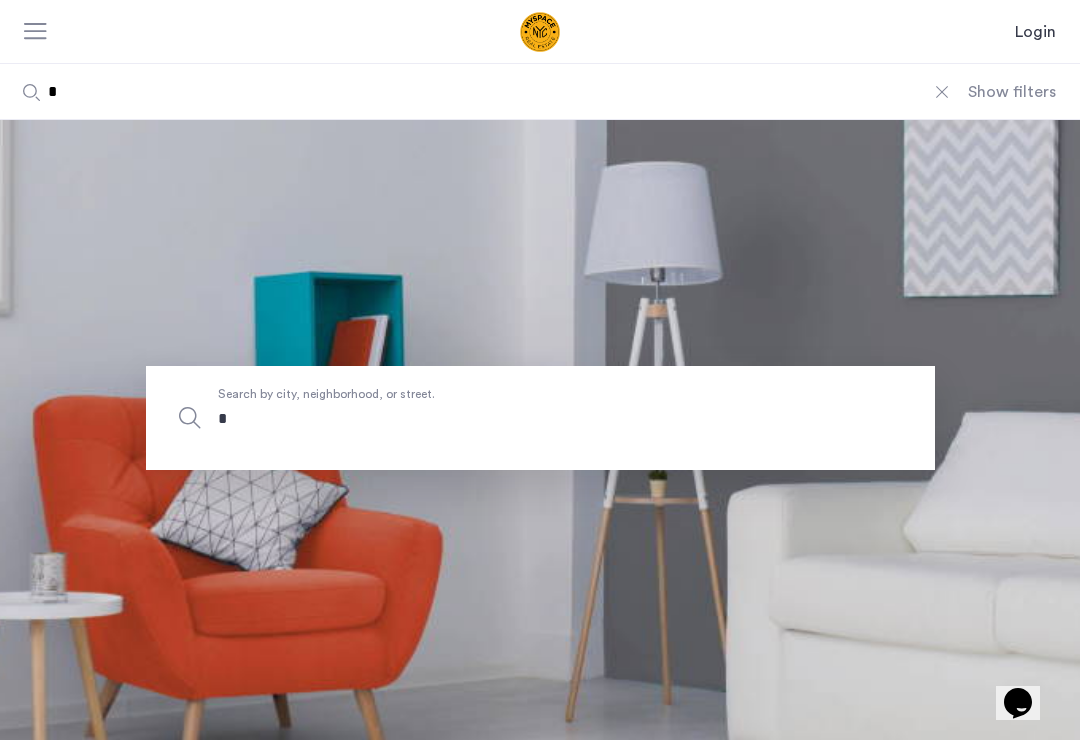 type on "**" 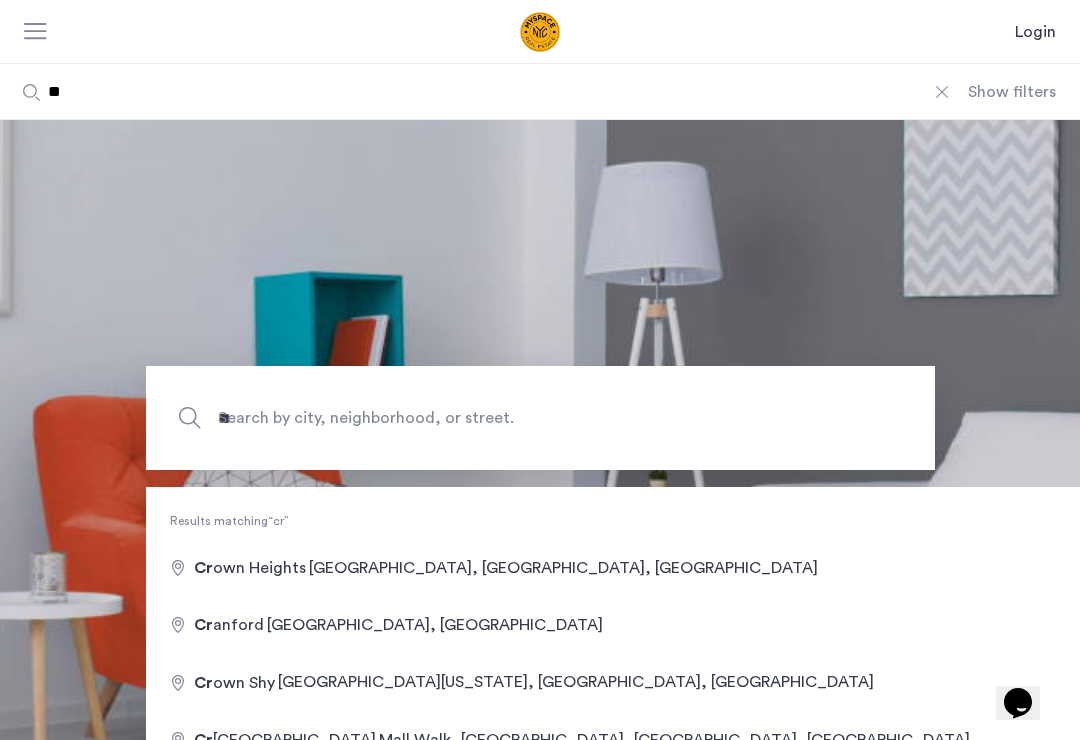 type on "**********" 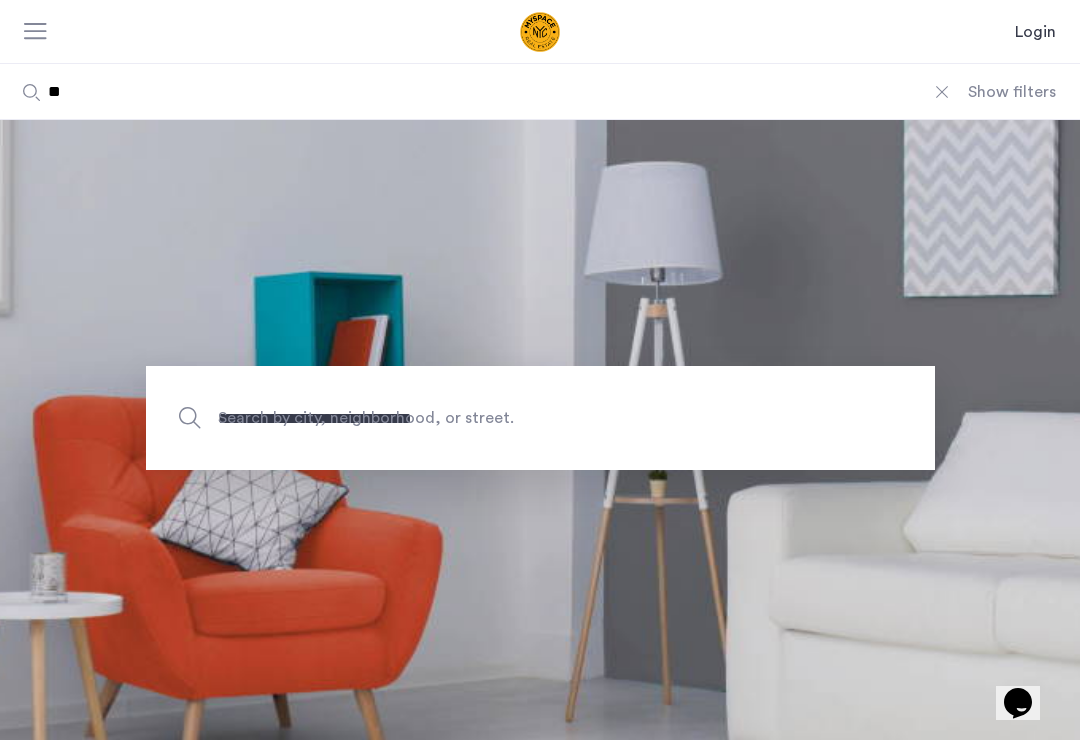 type on "**********" 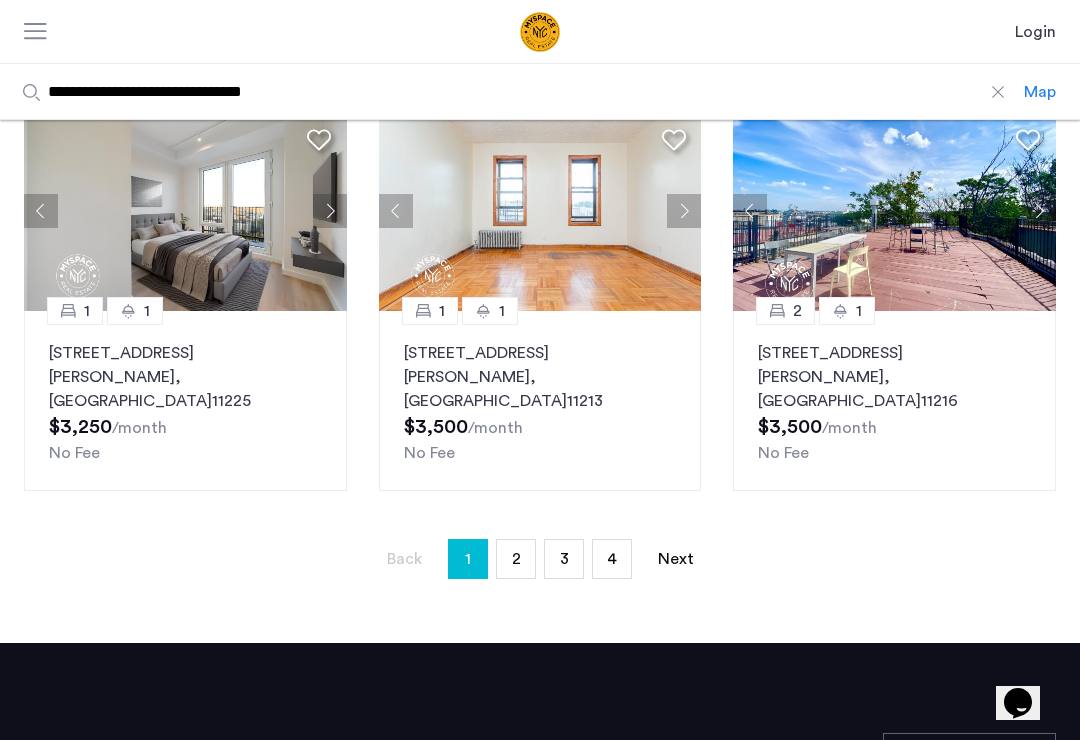 scroll, scrollTop: 1436, scrollLeft: 0, axis: vertical 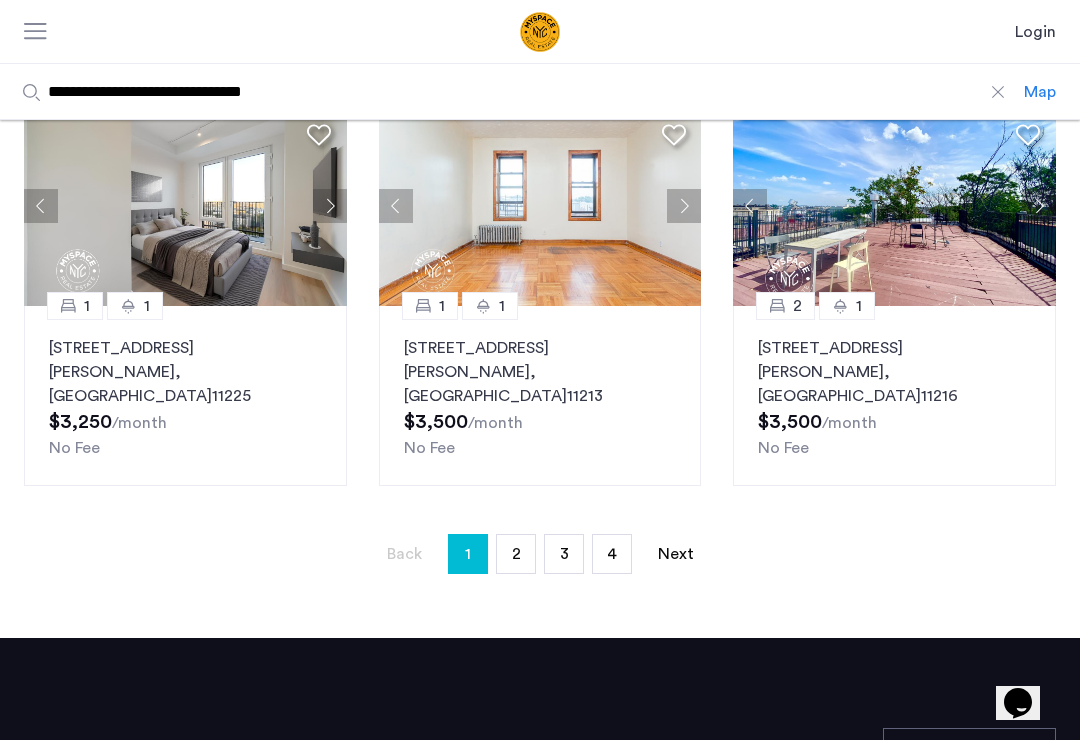 click on "Next  page" at bounding box center [676, 554] 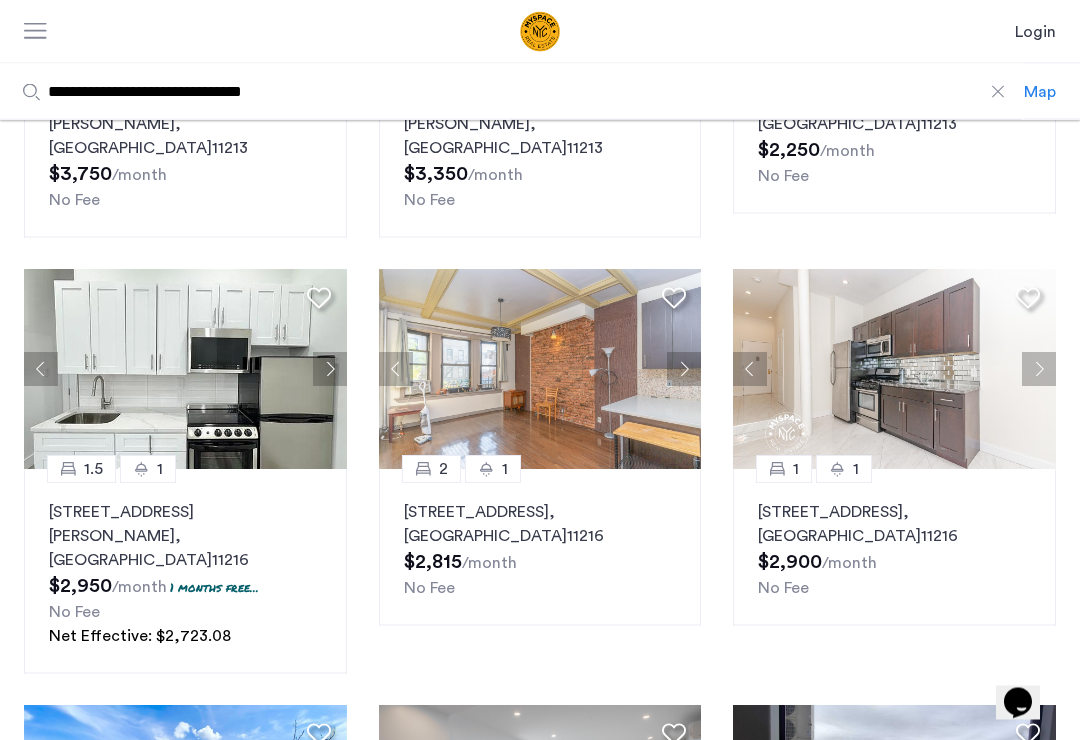 scroll, scrollTop: 814, scrollLeft: 0, axis: vertical 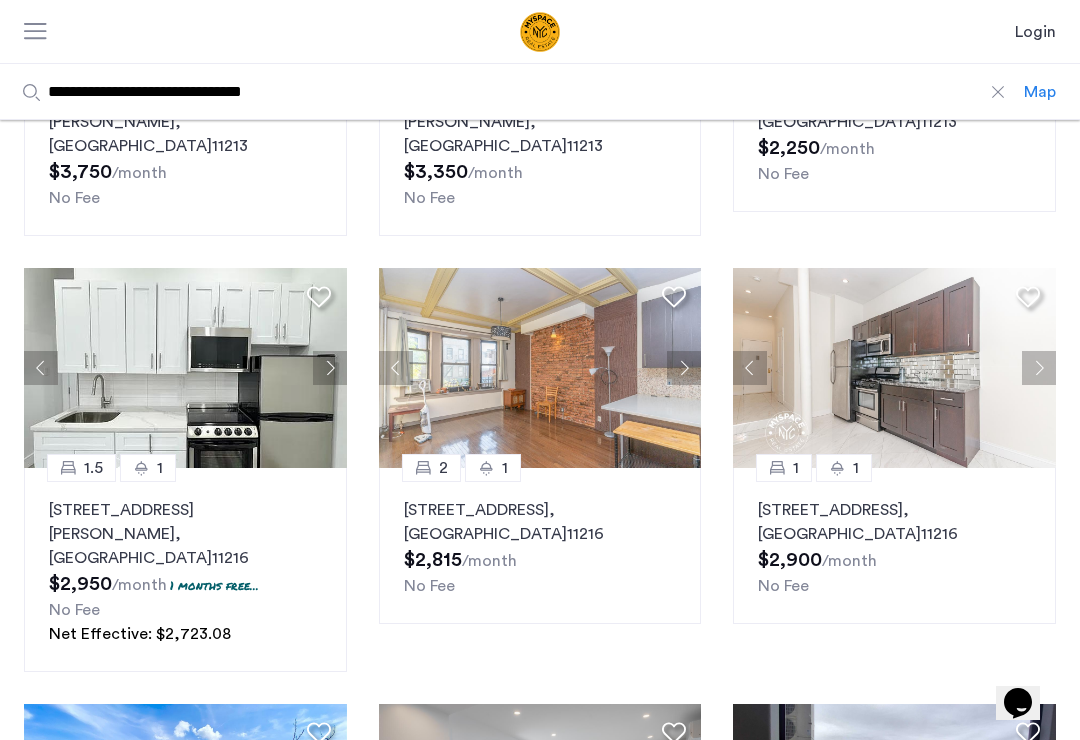 click on "641 St Marks Ave, Unit 4H, Brooklyn , NY  11216" 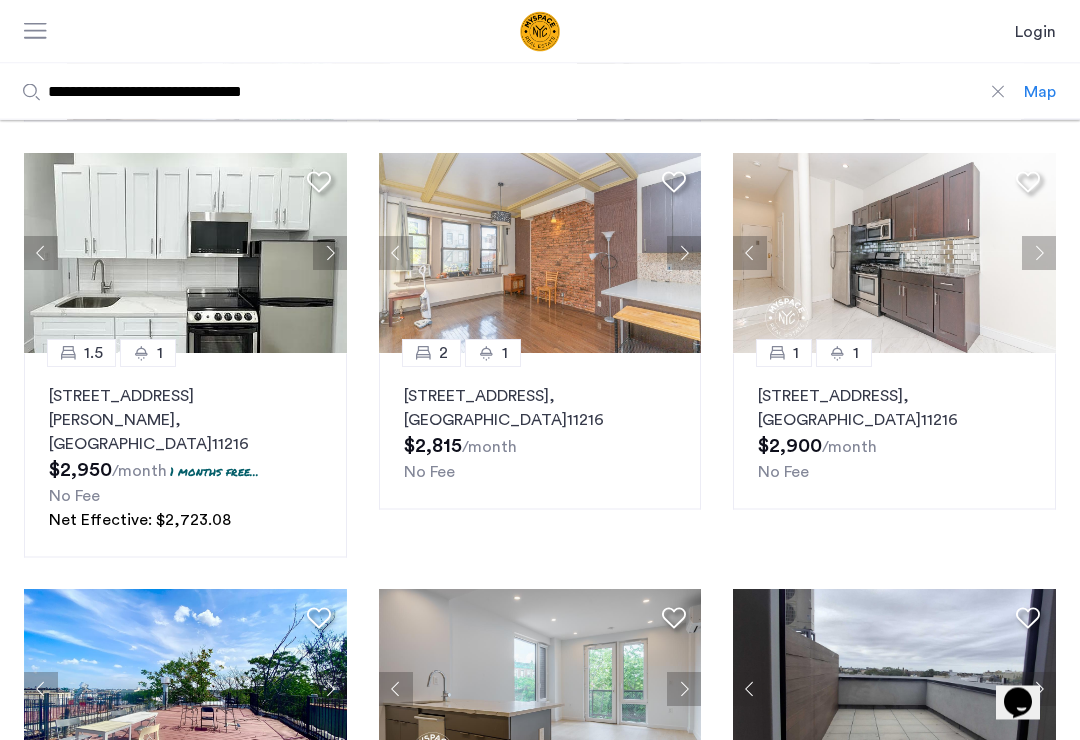 scroll, scrollTop: 929, scrollLeft: 0, axis: vertical 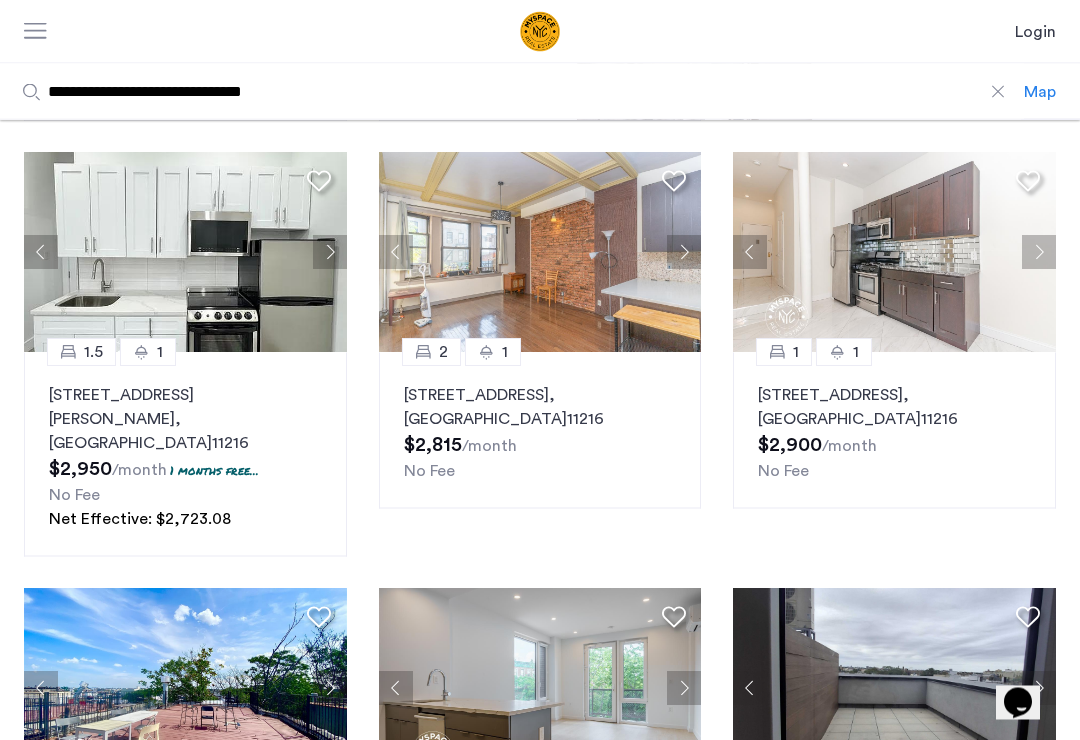 click 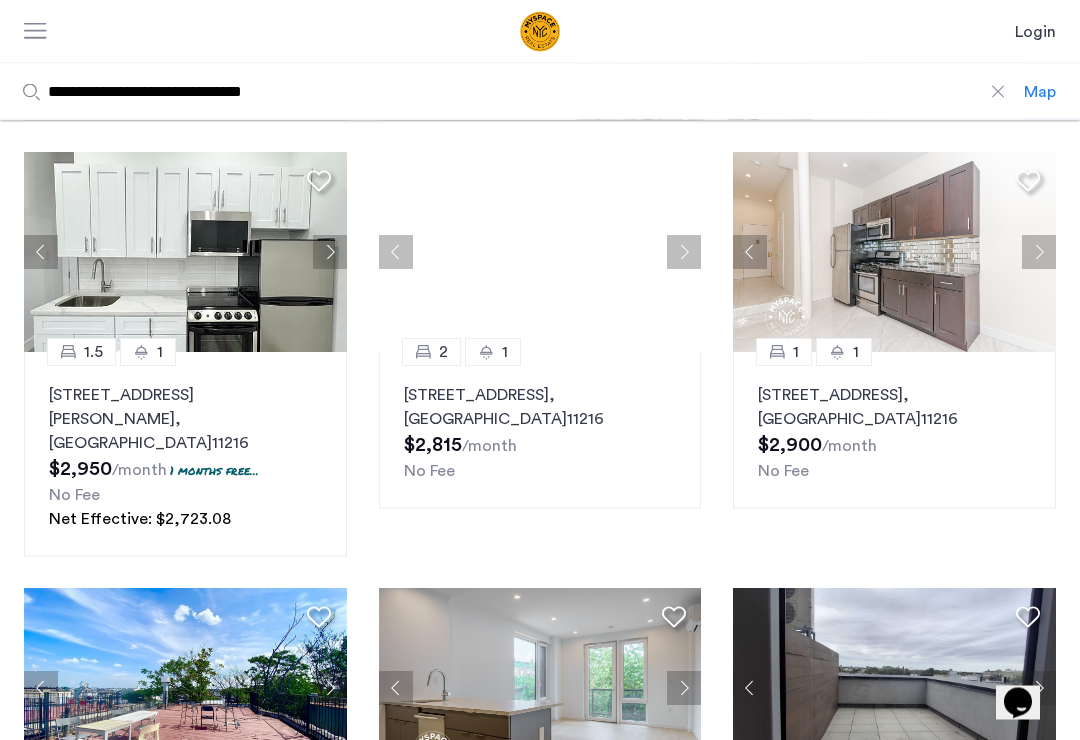 scroll, scrollTop: 930, scrollLeft: 0, axis: vertical 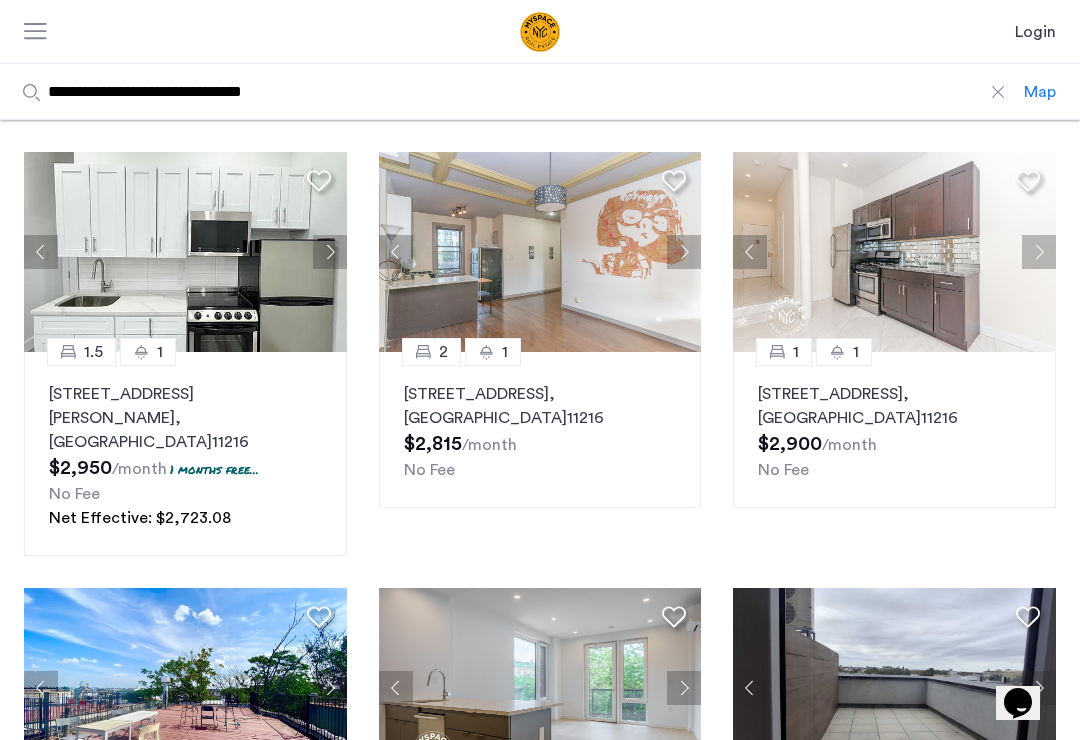 click 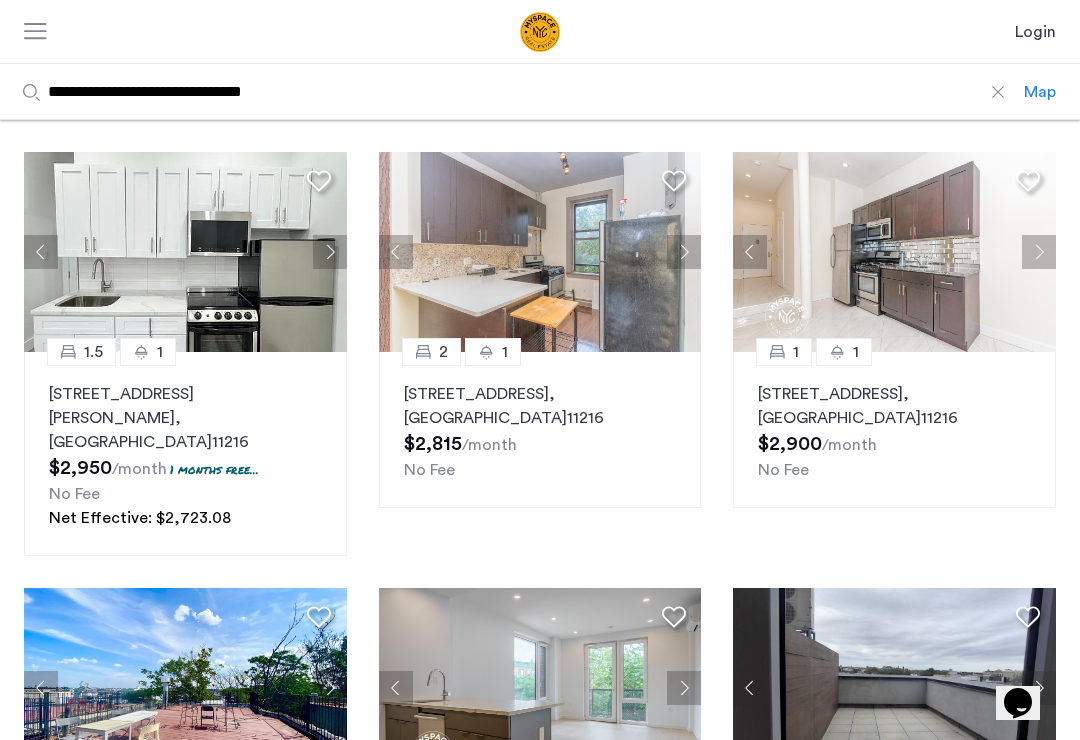 click 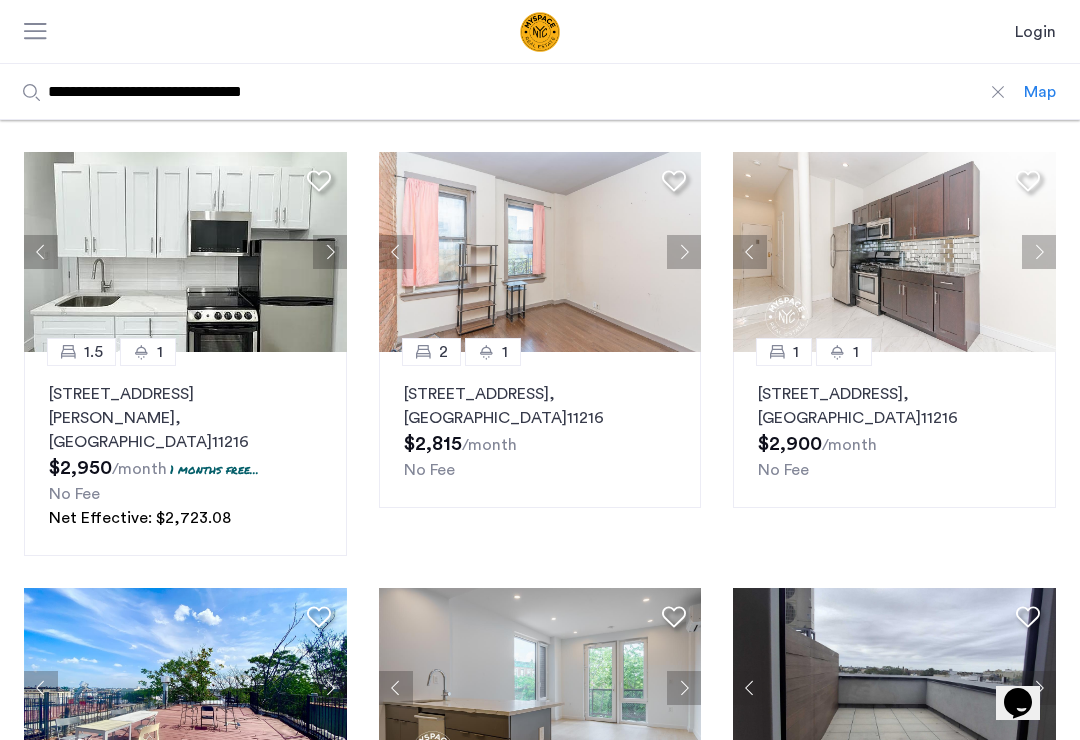click 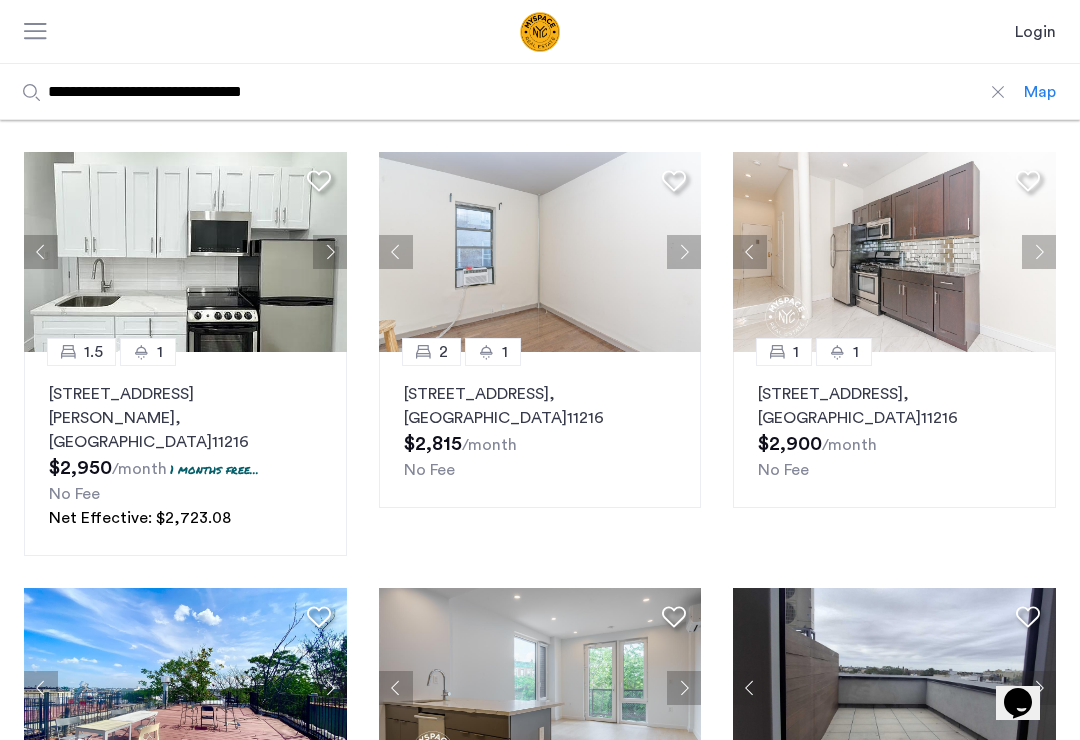click 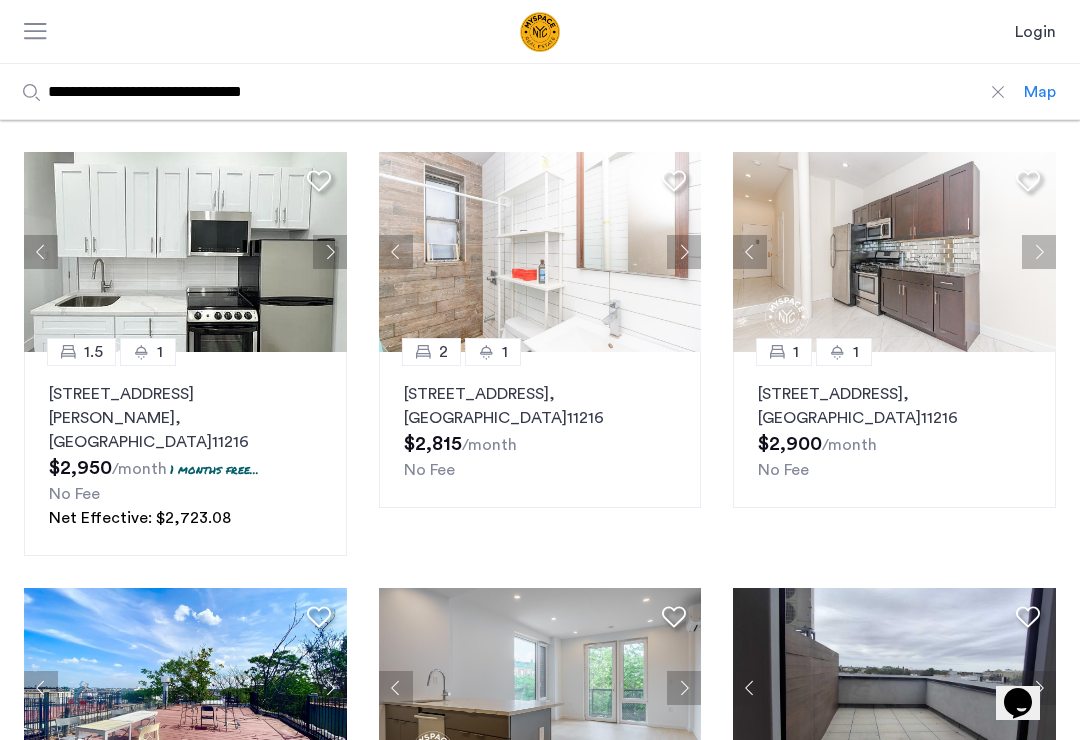 click 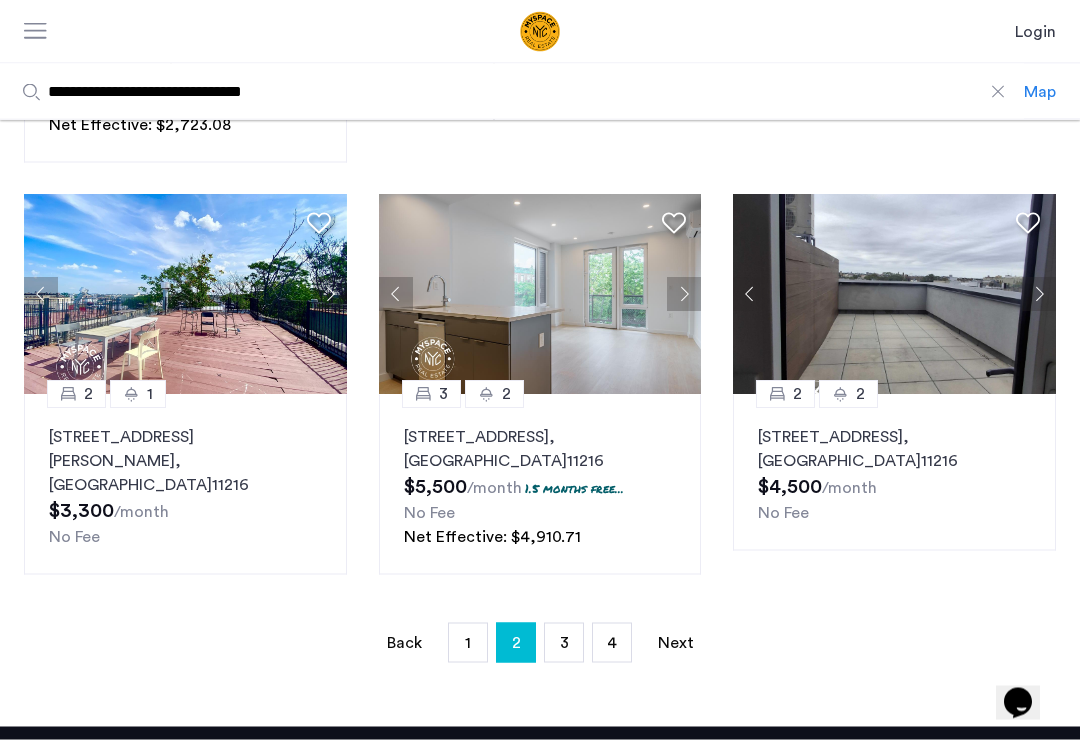 scroll, scrollTop: 1324, scrollLeft: 0, axis: vertical 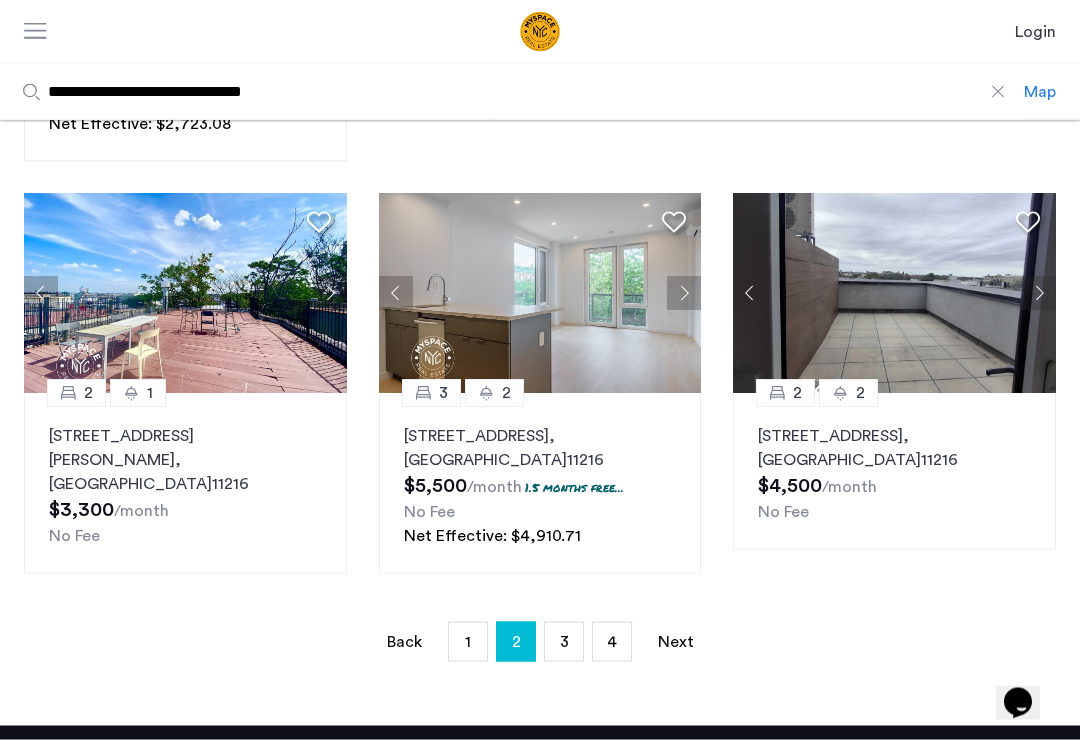 click on "Next  page" at bounding box center (676, 642) 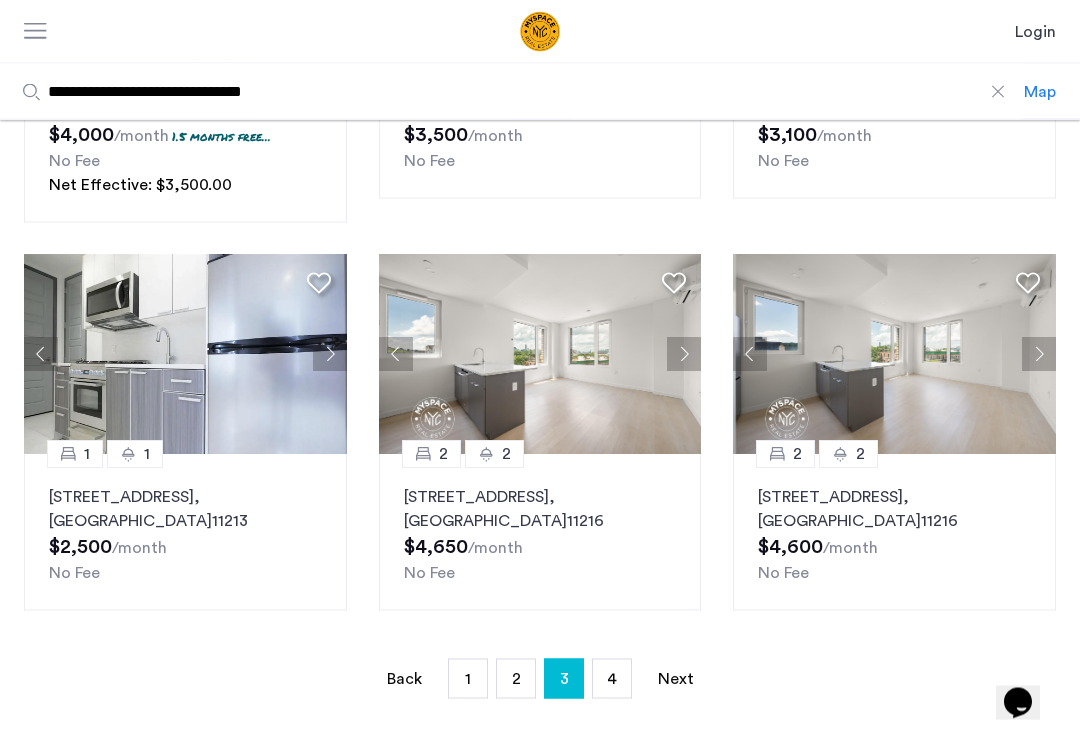 scroll, scrollTop: 1218, scrollLeft: 0, axis: vertical 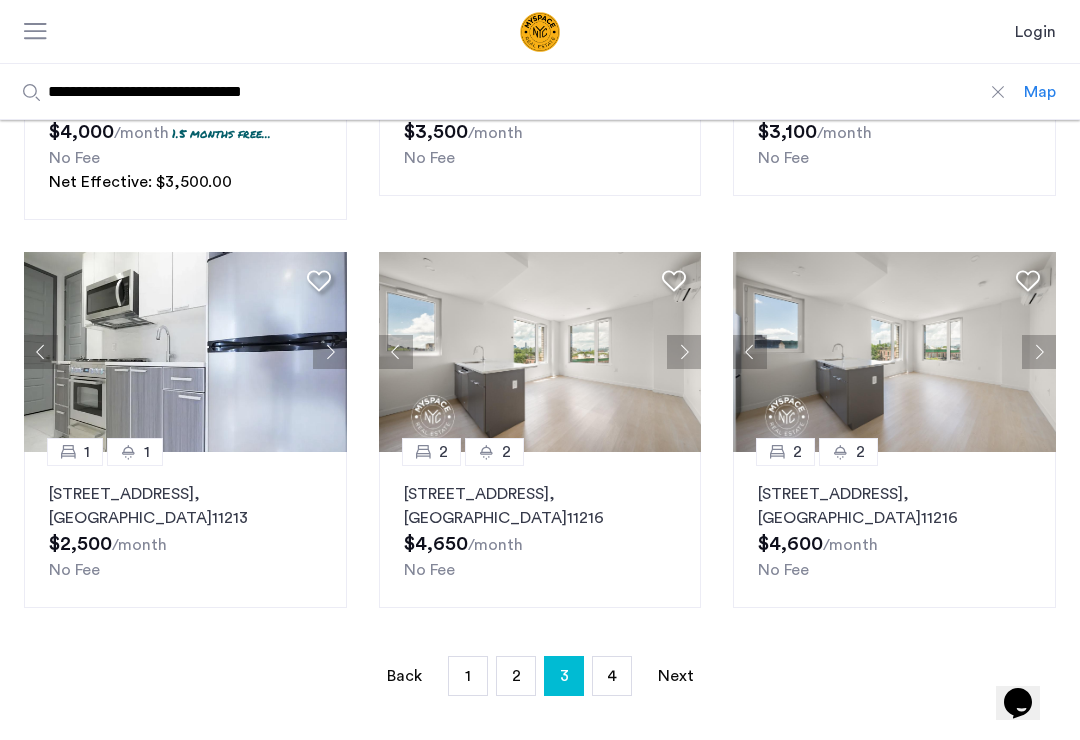 click on "Next  page" at bounding box center [676, 676] 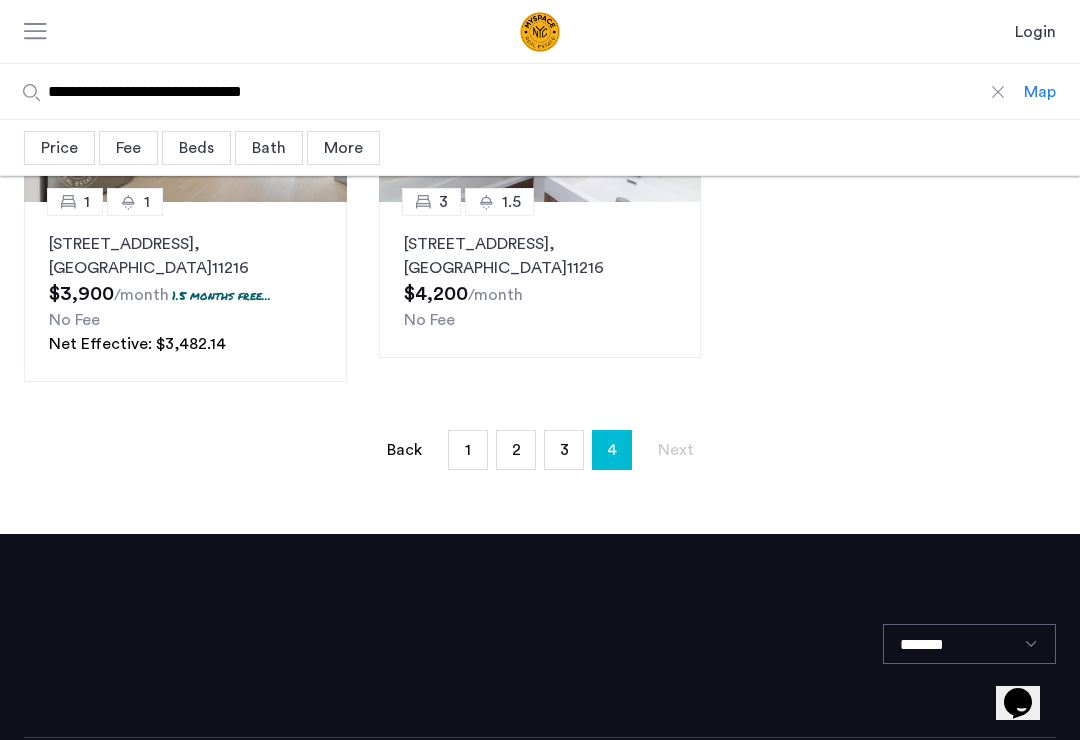 scroll, scrollTop: 526, scrollLeft: 0, axis: vertical 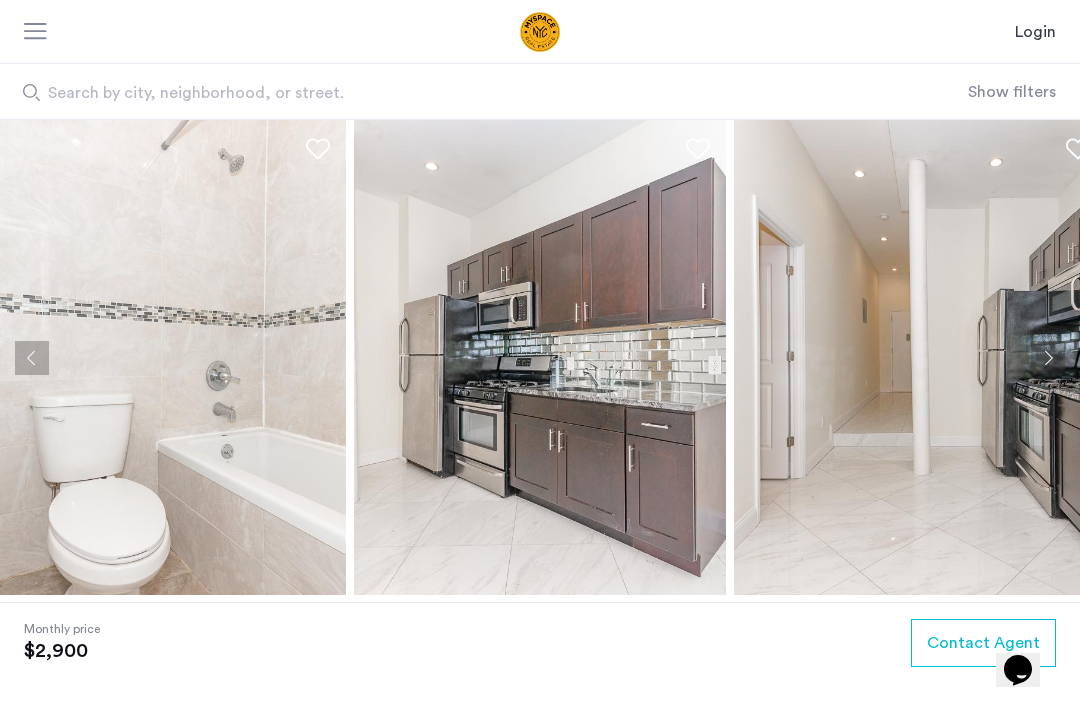 click 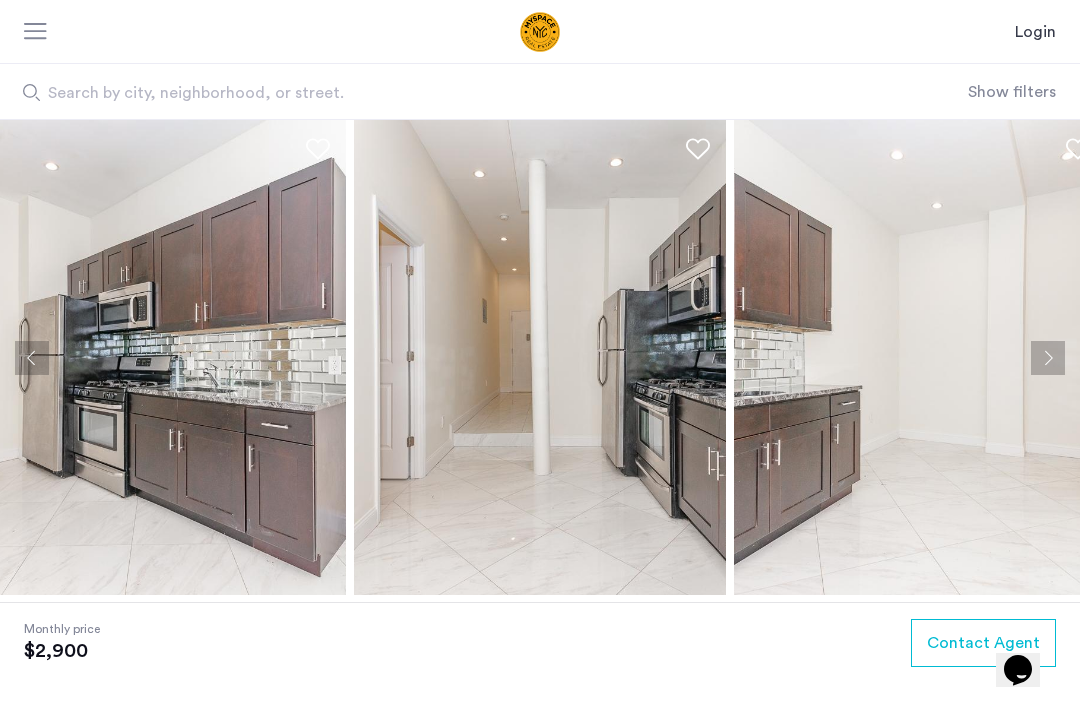 click 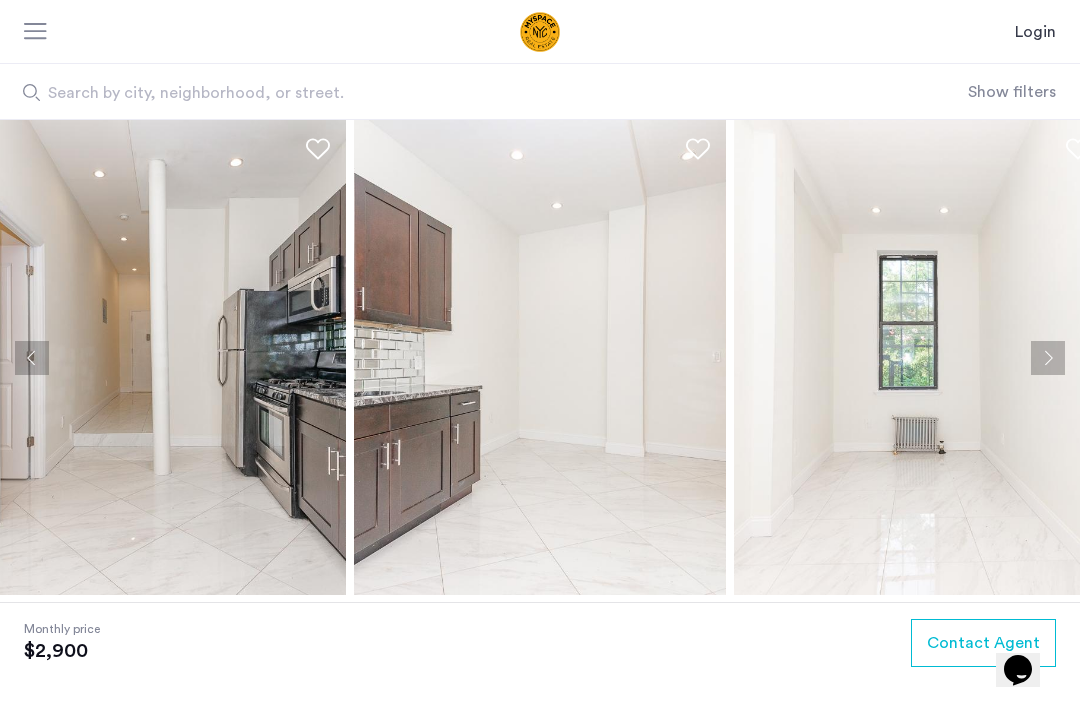 click 